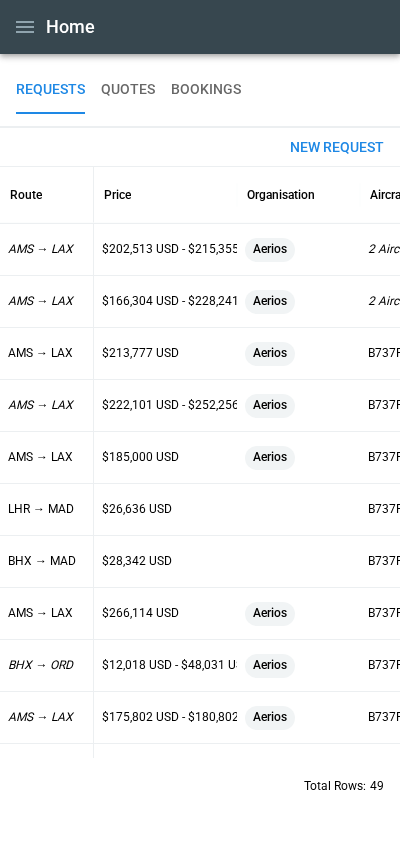 scroll, scrollTop: 0, scrollLeft: 0, axis: both 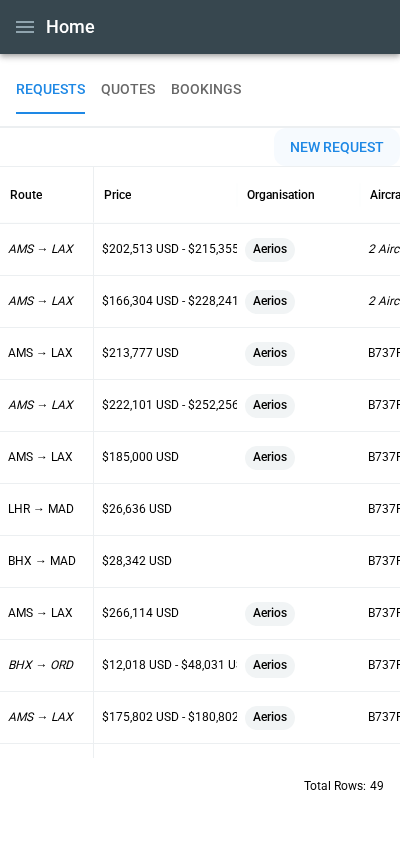 click on "New request" at bounding box center (337, 147) 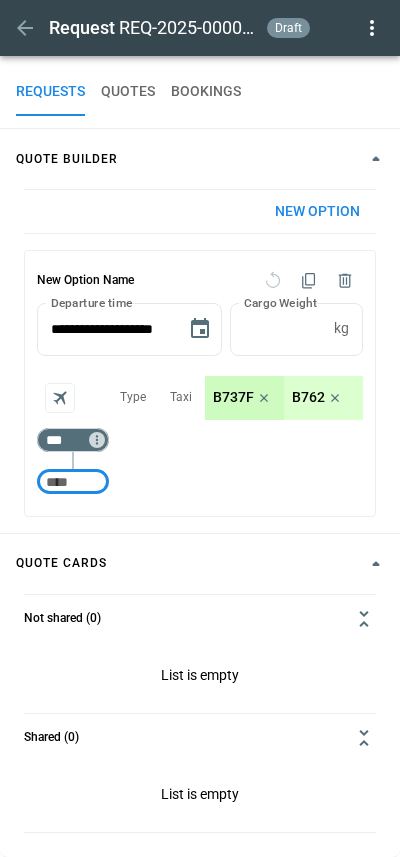 click at bounding box center [73, 482] 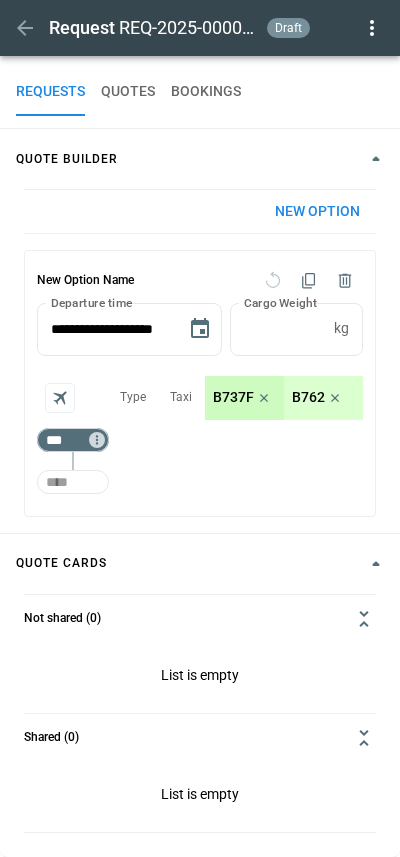 type on "*" 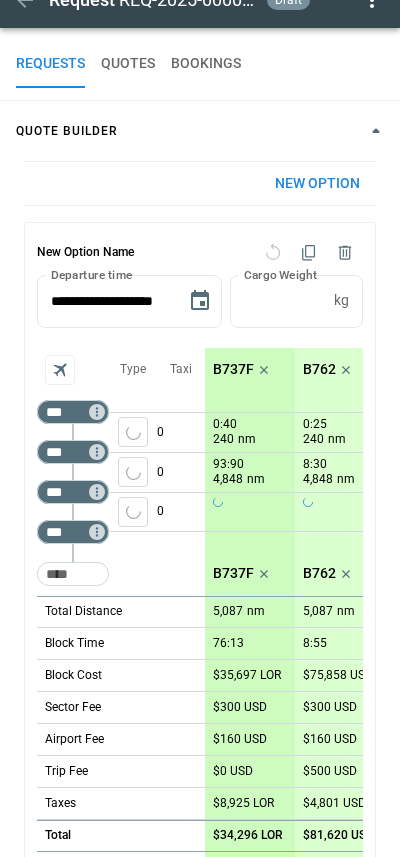scroll, scrollTop: 38, scrollLeft: 0, axis: vertical 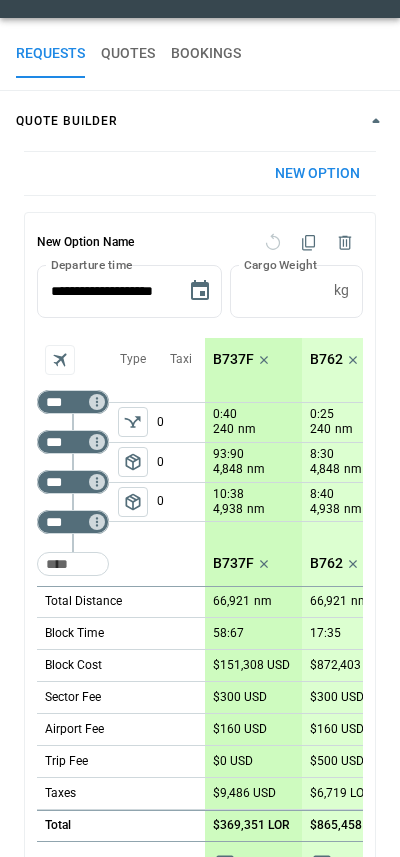 click at bounding box center [59, 359] 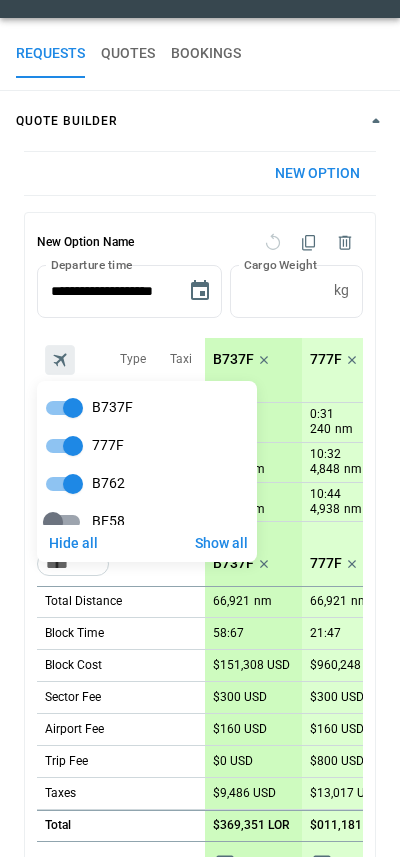 click at bounding box center (200, 428) 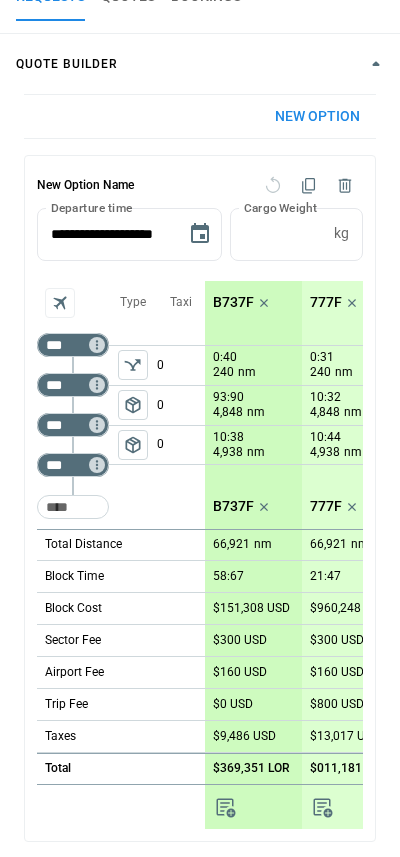 scroll, scrollTop: 0, scrollLeft: 0, axis: both 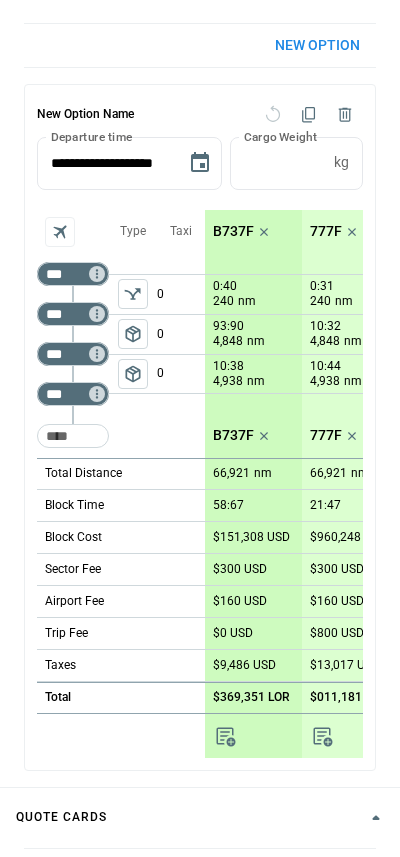 click on "B737F" at bounding box center [233, 231] 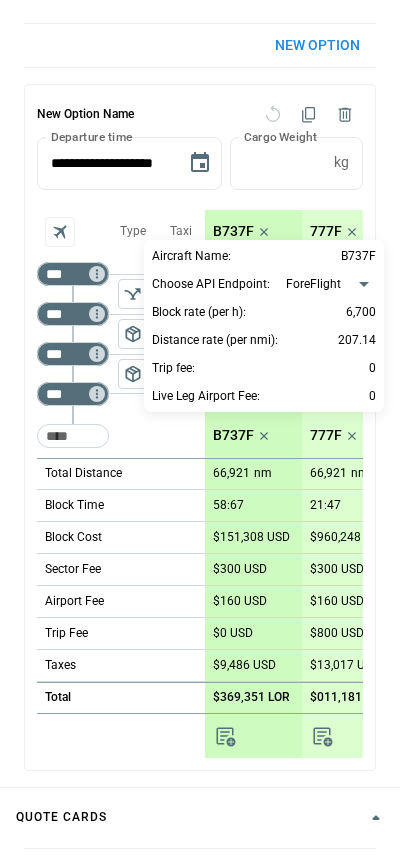 click on "**********" at bounding box center (200, 262) 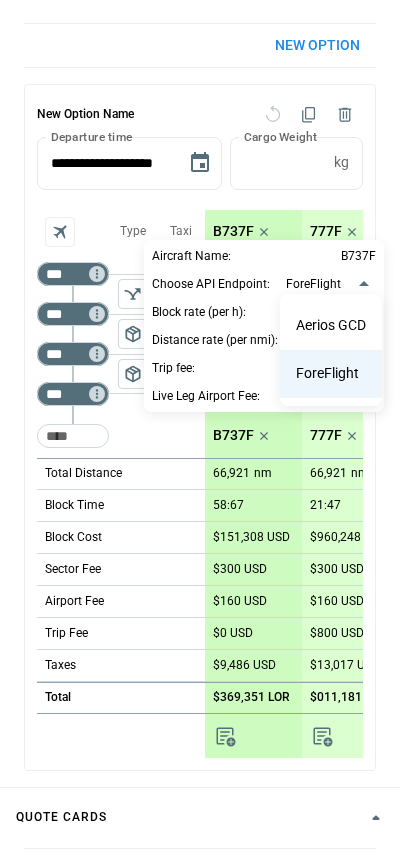 click at bounding box center (200, 428) 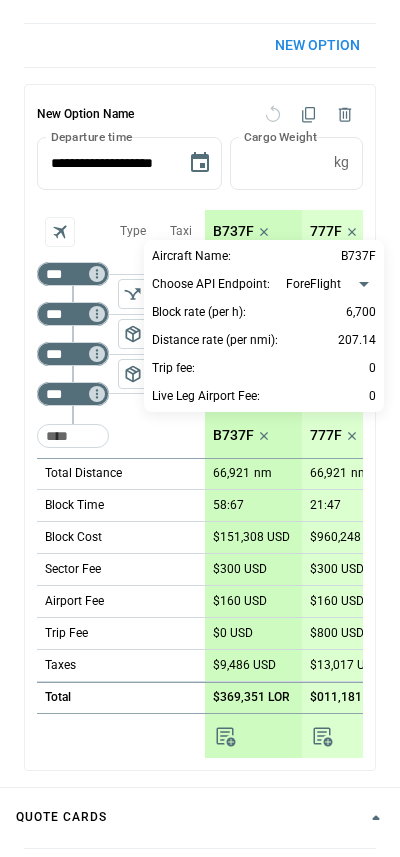 click at bounding box center [200, 428] 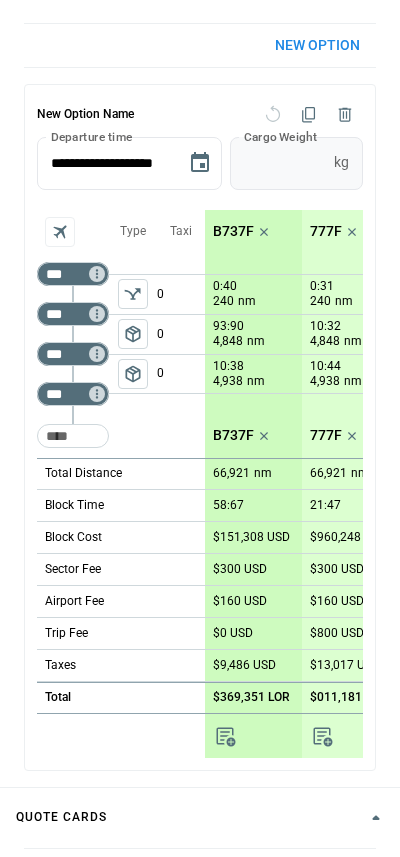 click on "*" at bounding box center (278, 163) 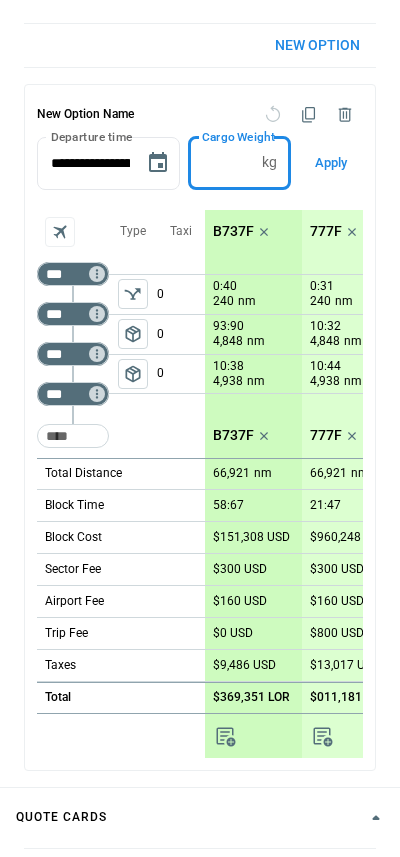 type on "****" 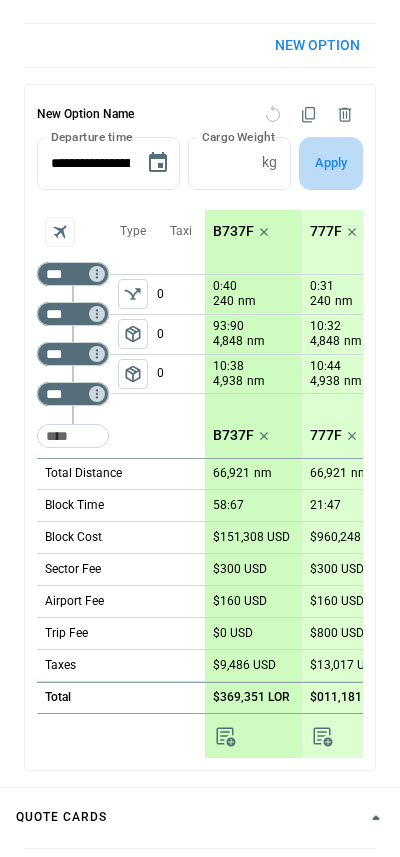 click on "Apply" at bounding box center [331, 163] 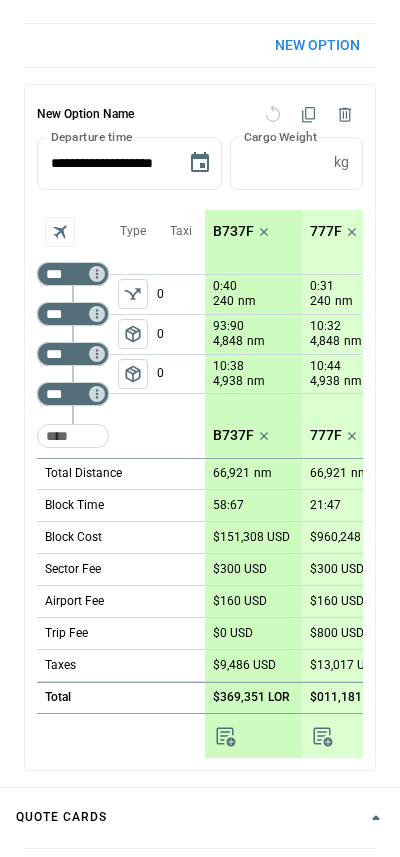 click on "B737F" at bounding box center (233, 231) 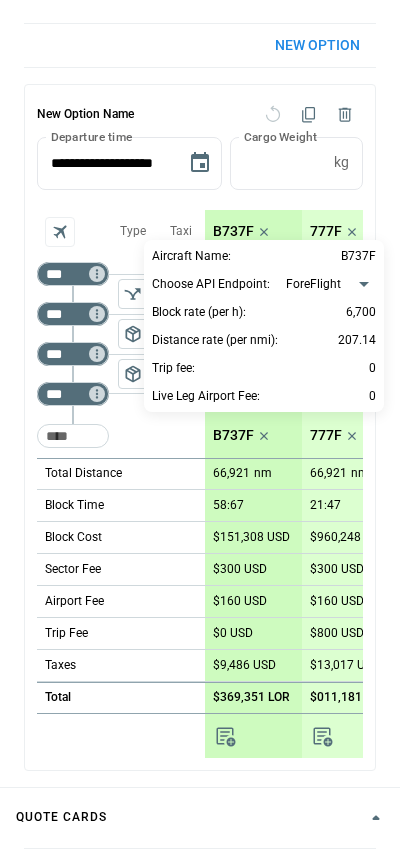 click on "**********" at bounding box center (264, 326) 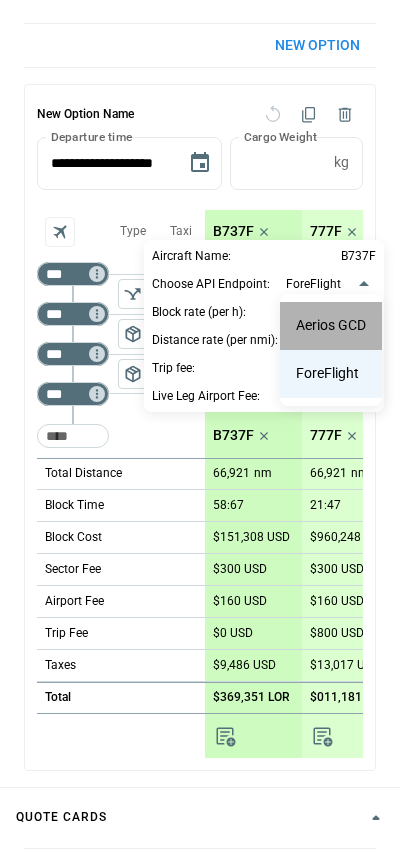 click on "Aerios GCD" at bounding box center [331, 326] 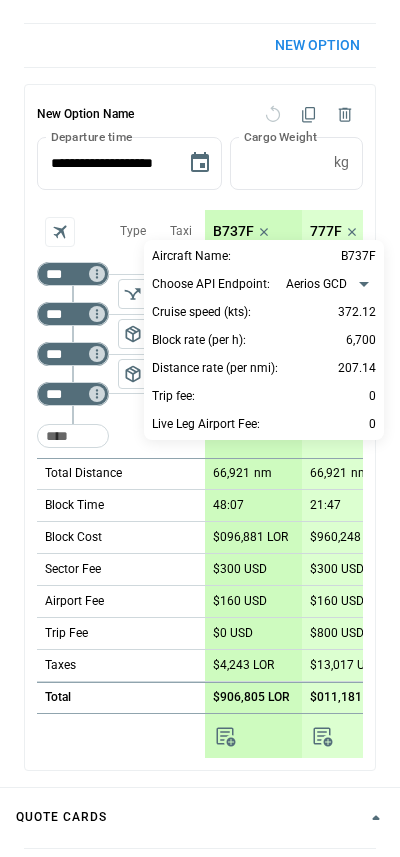 click at bounding box center [200, 428] 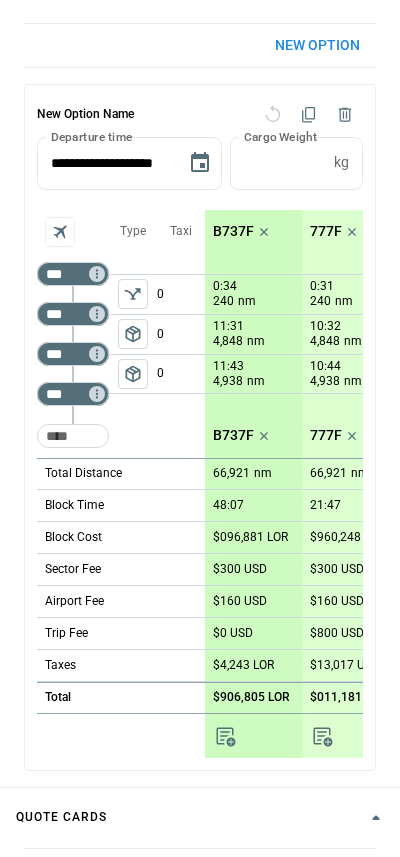 click on "B737F" at bounding box center (233, 231) 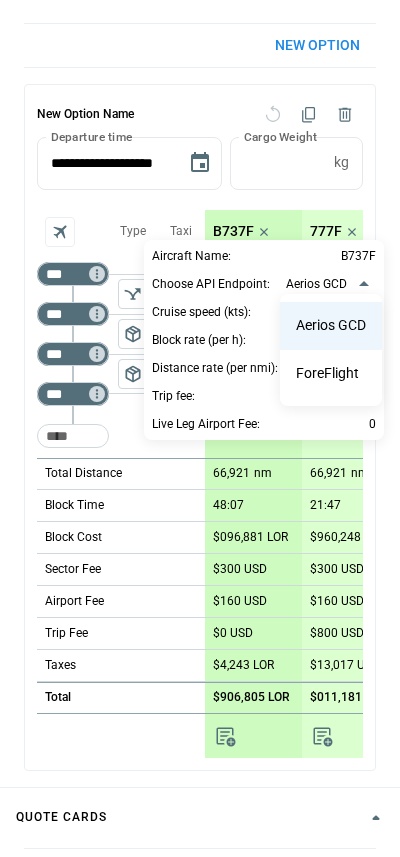 click on "**********" at bounding box center [200, 262] 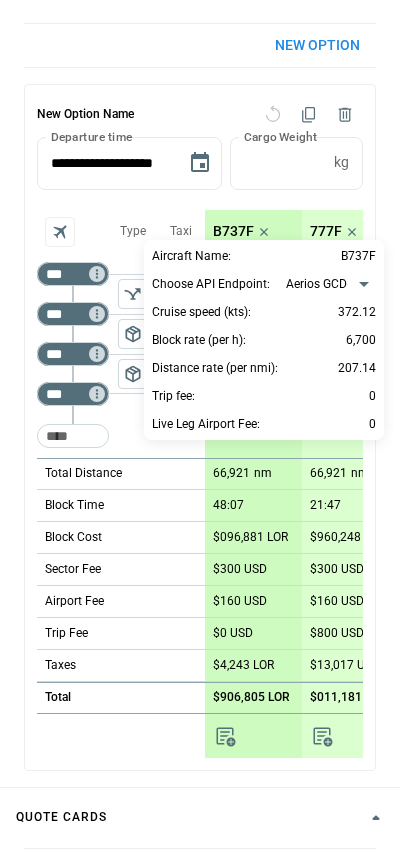 click at bounding box center (200, 428) 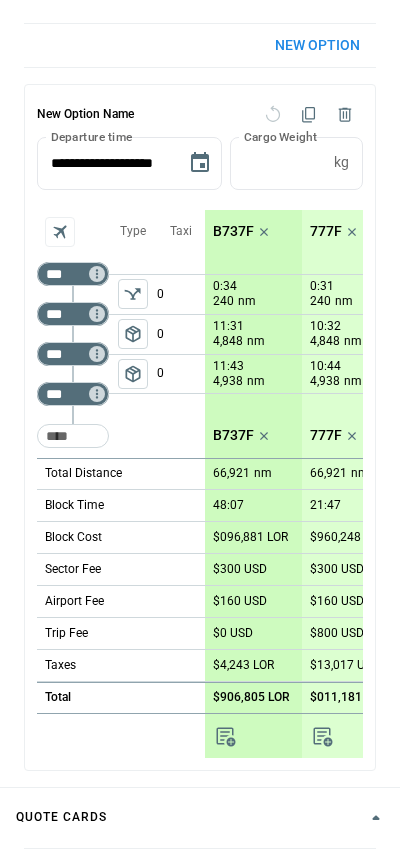 click on "11:31" at bounding box center (225, 286) 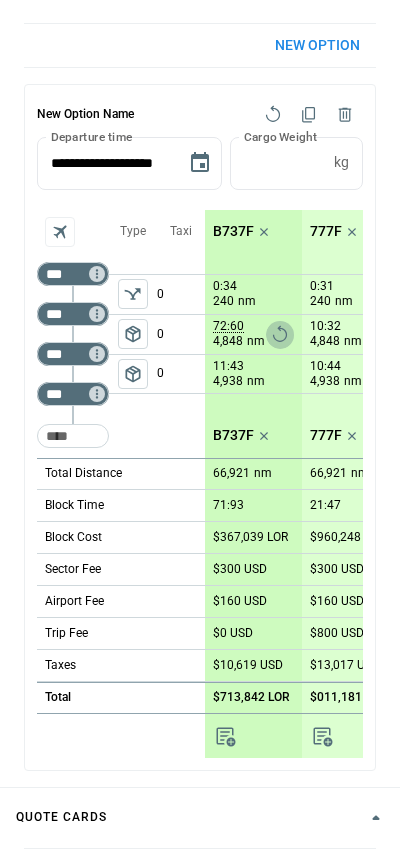 click at bounding box center (280, 335) 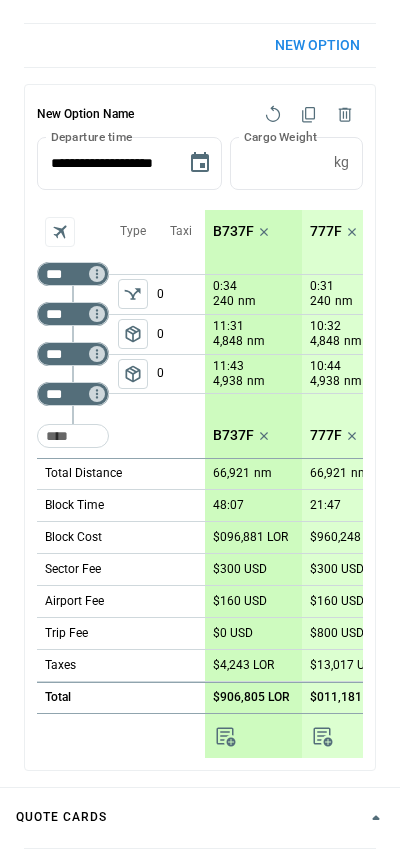 click on "0:34" at bounding box center [225, 286] 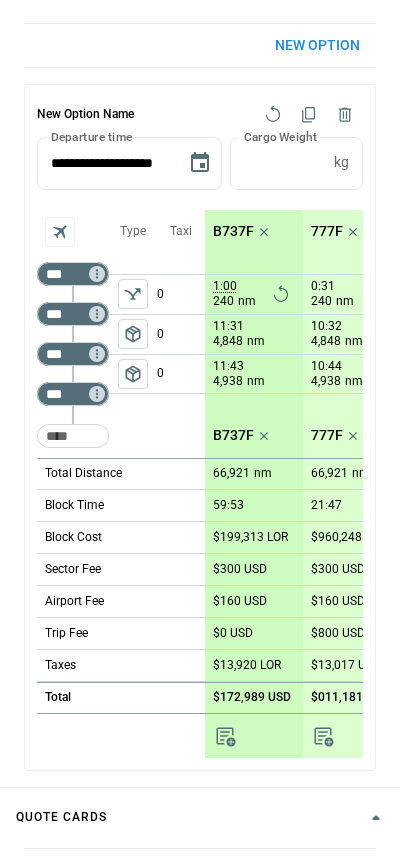 click on "package_2" at bounding box center (133, 374) 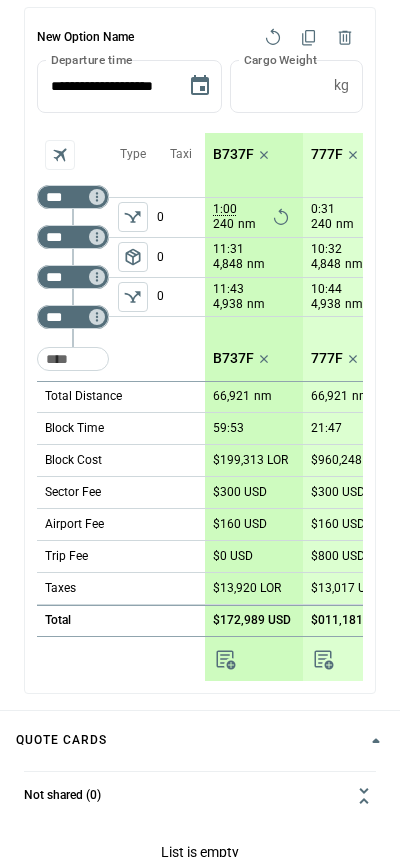 scroll, scrollTop: 243, scrollLeft: 0, axis: vertical 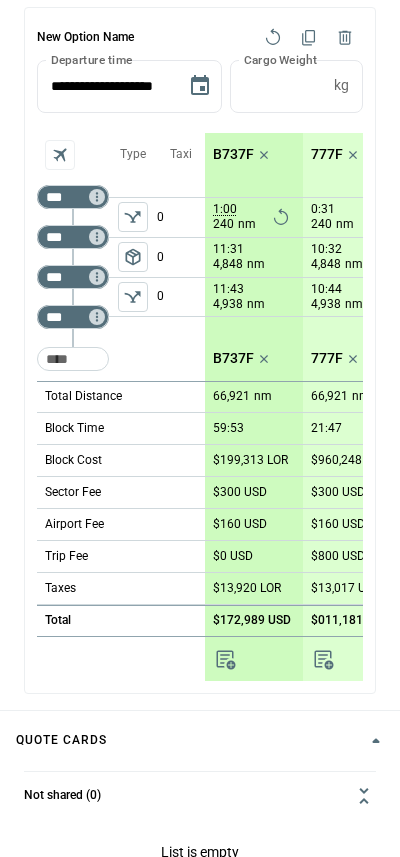 click on "59:53" at bounding box center (228, 428) 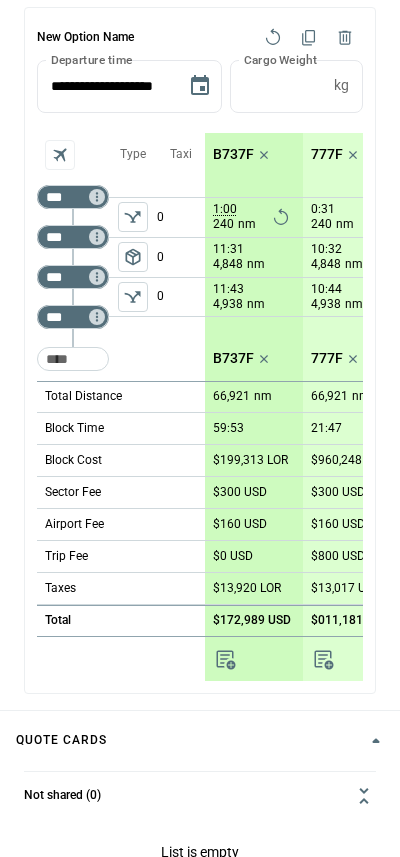 click on "Block Time" at bounding box center [121, 429] 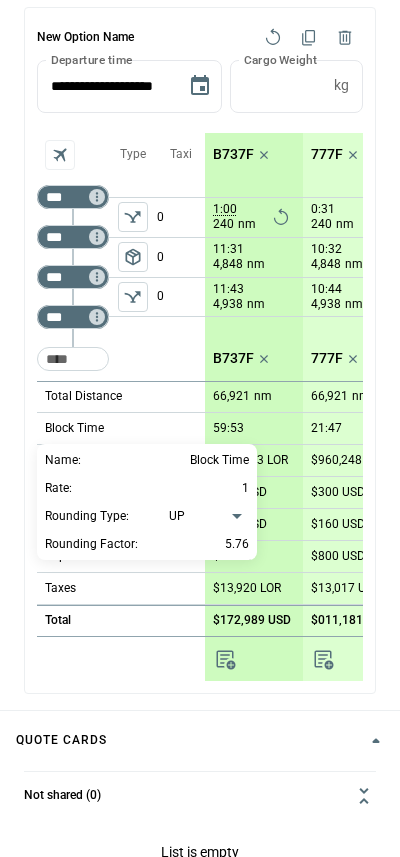 click at bounding box center [200, 428] 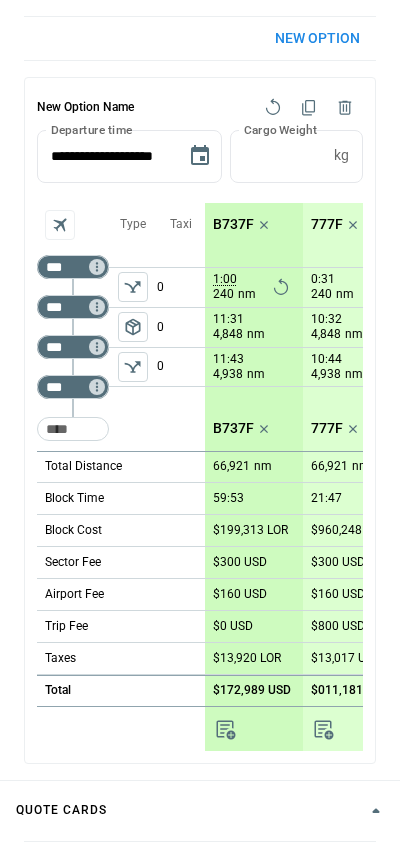 click on "B737F" at bounding box center (233, 224) 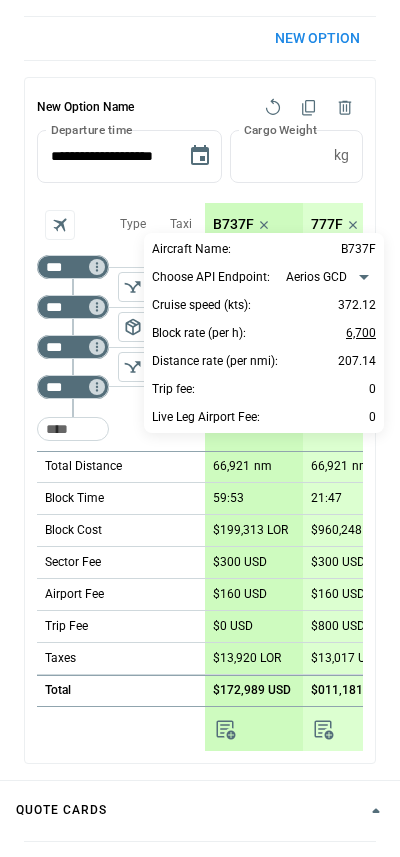 click on "6,700" at bounding box center [361, 333] 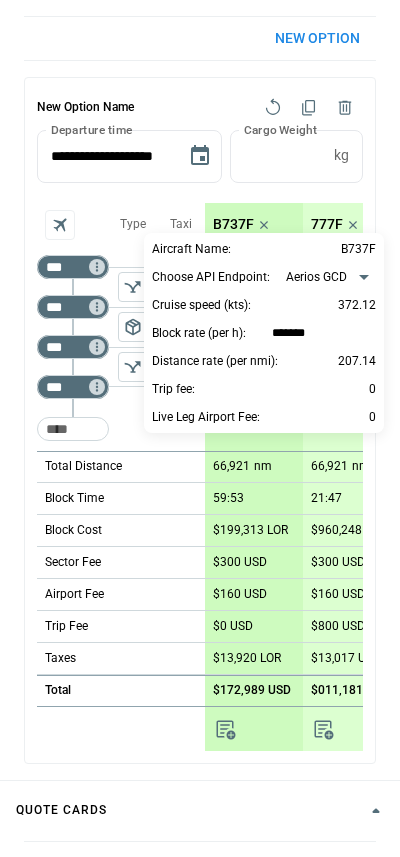 scroll, scrollTop: 1, scrollLeft: 0, axis: vertical 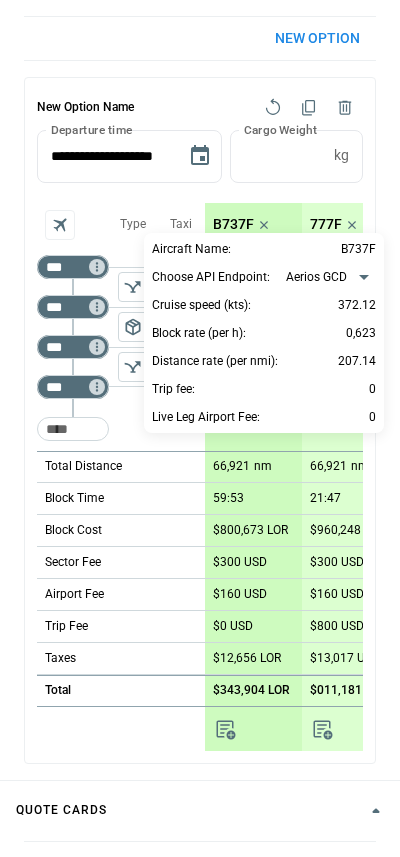 click at bounding box center [200, 428] 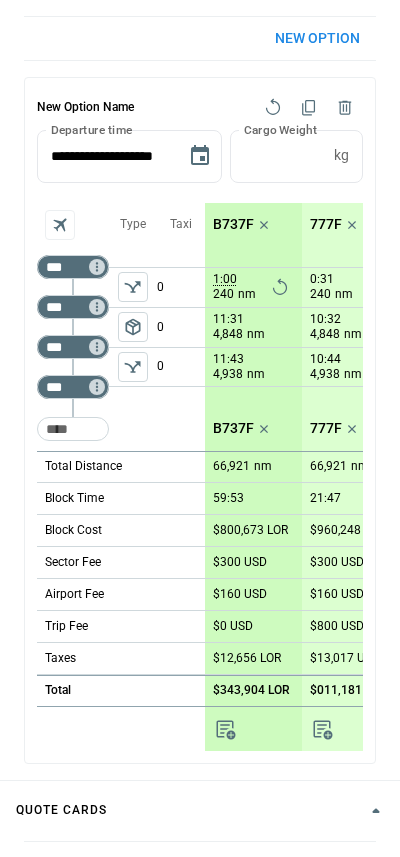 click on "$800,673 LOR" at bounding box center [250, 530] 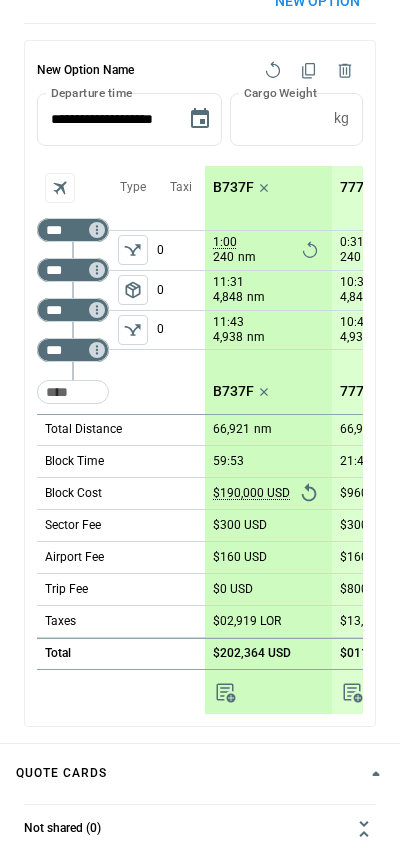 scroll, scrollTop: 213, scrollLeft: 0, axis: vertical 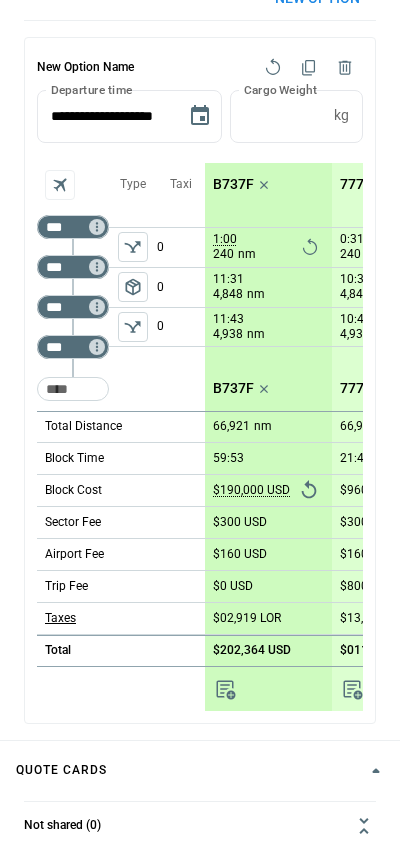 click on "Taxes" at bounding box center (60, 618) 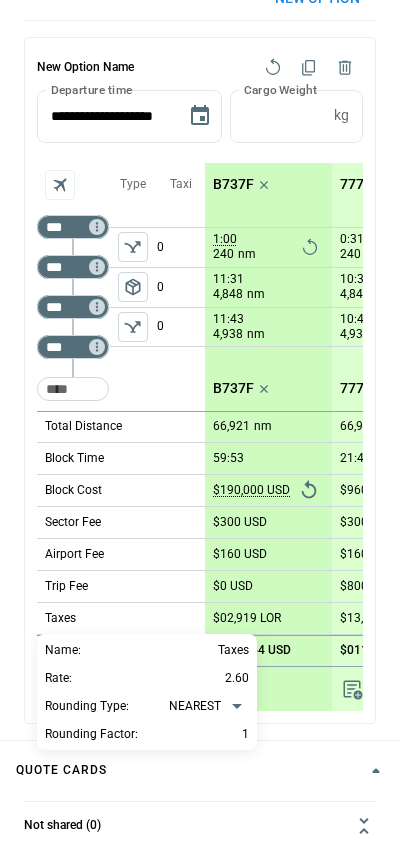 click at bounding box center [200, 428] 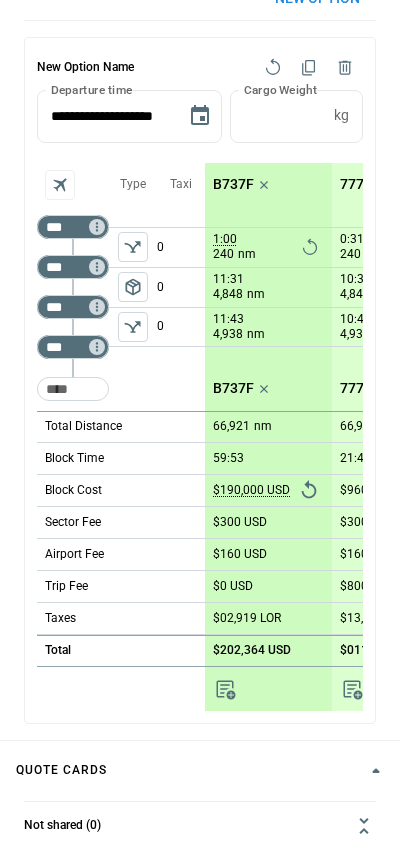 scroll, scrollTop: 274, scrollLeft: 0, axis: vertical 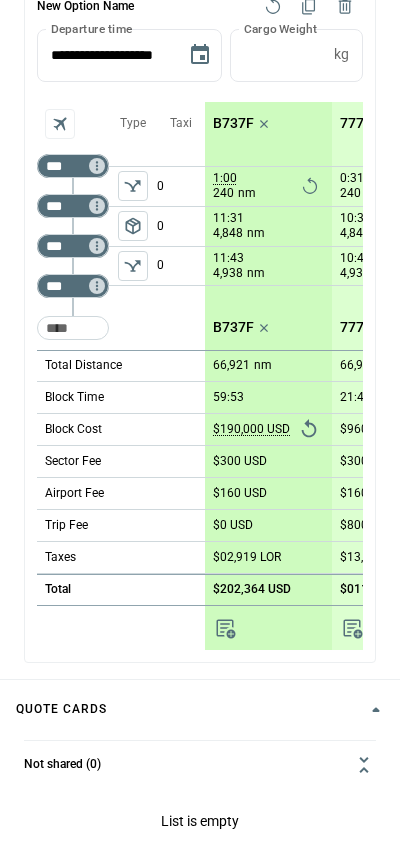 click on "$02,919 LOR" at bounding box center [247, 557] 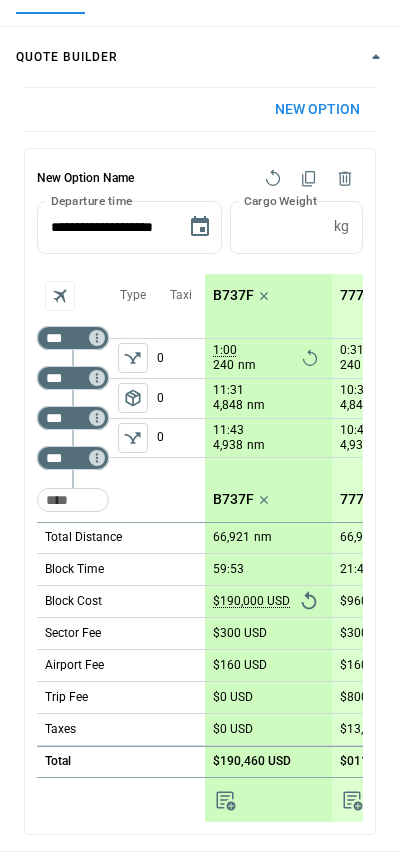 scroll, scrollTop: 137, scrollLeft: 0, axis: vertical 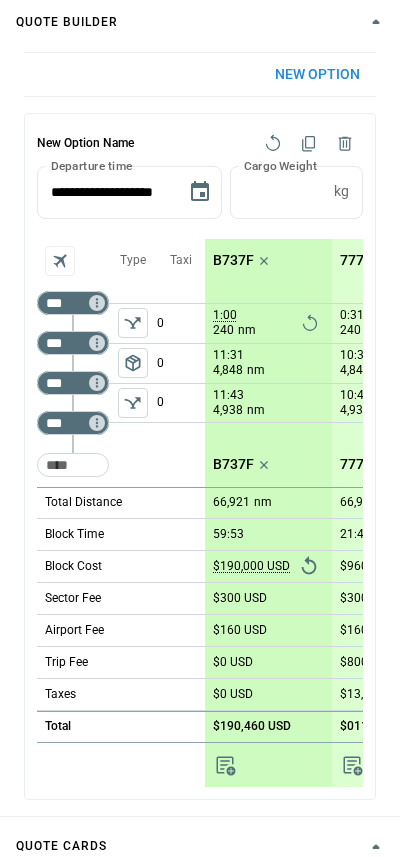 click on "0" at bounding box center (181, 403) 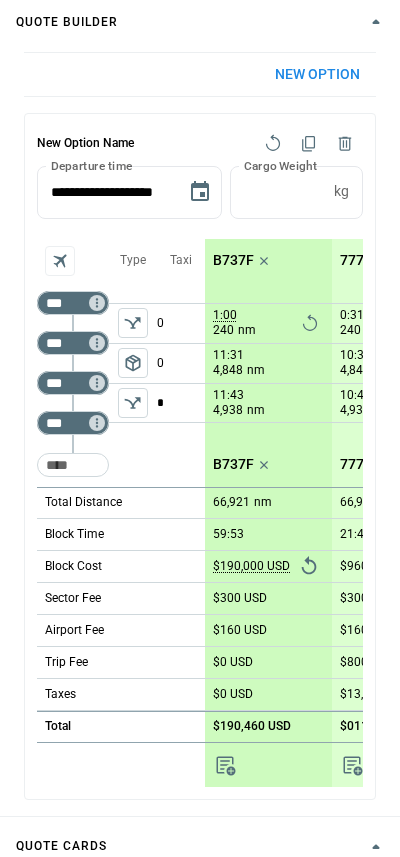 click on "Taxi 0 0 *" at bounding box center [181, 363] 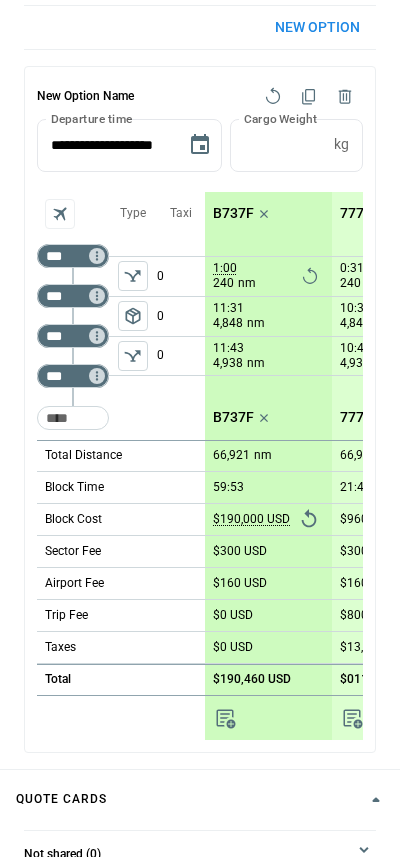 scroll, scrollTop: 168, scrollLeft: 0, axis: vertical 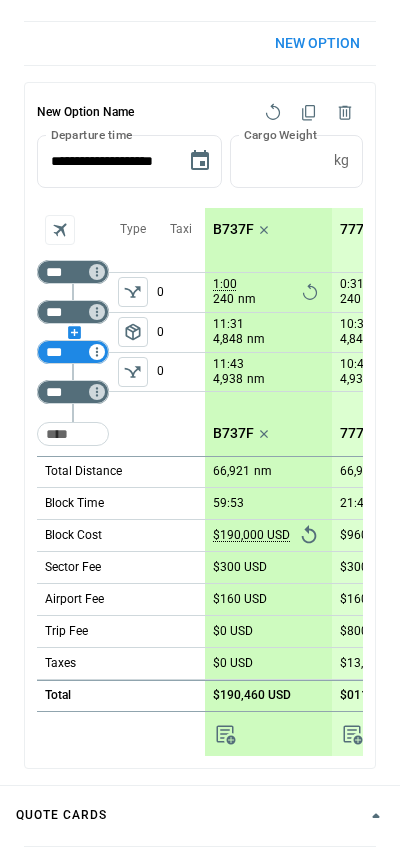 click on "*** ​" at bounding box center [73, 352] 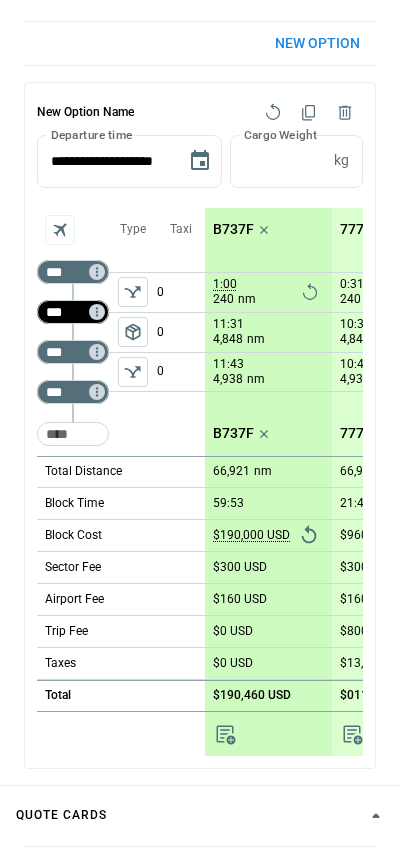 click on "***" at bounding box center [69, 312] 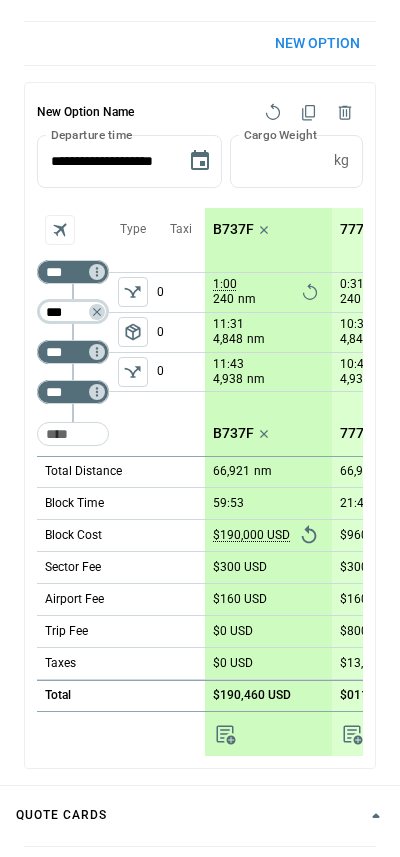 click on "***" at bounding box center [69, 312] 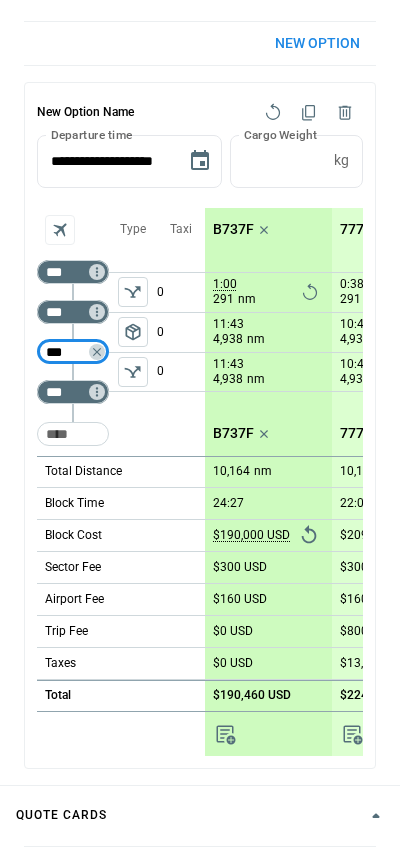 click on "Type package_2" at bounding box center [133, 332] 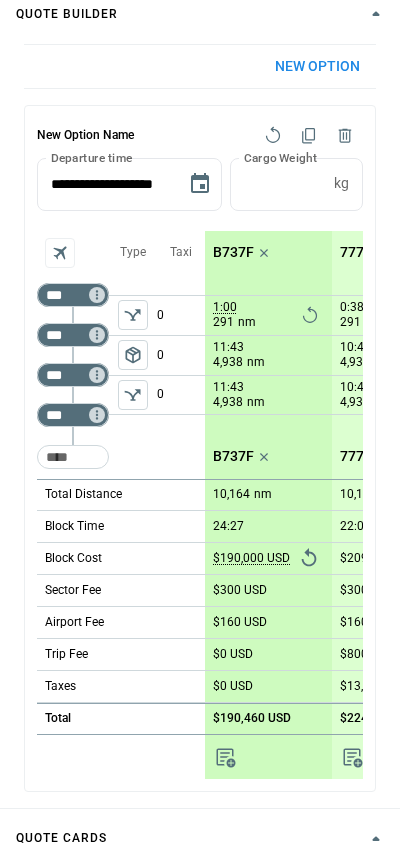 scroll, scrollTop: 144, scrollLeft: 0, axis: vertical 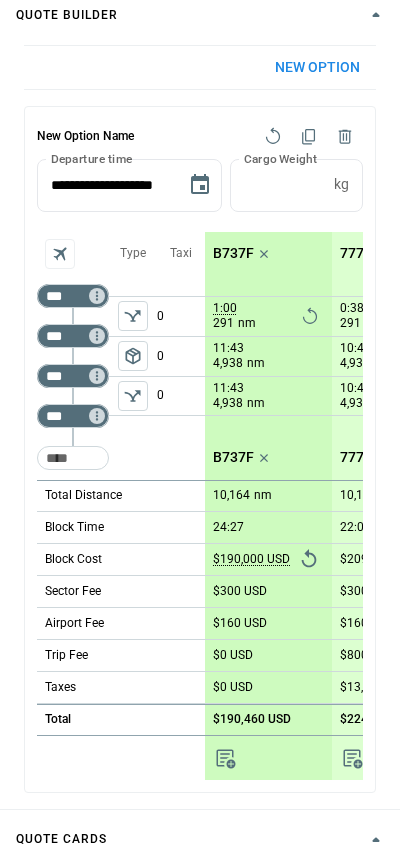 click at bounding box center [309, 137] 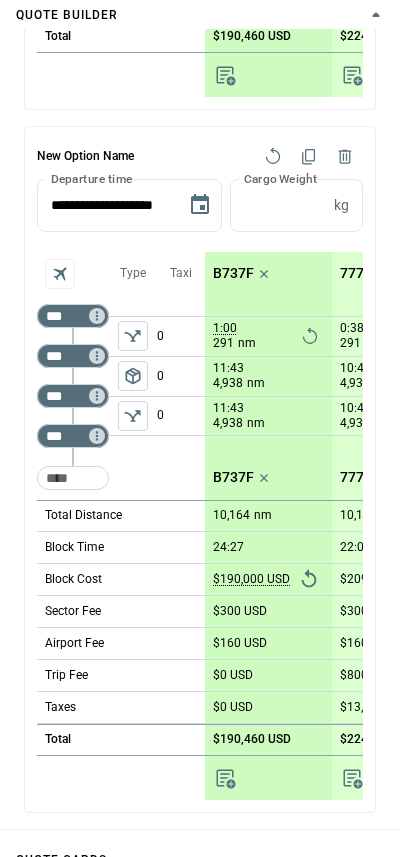 scroll, scrollTop: 682, scrollLeft: 0, axis: vertical 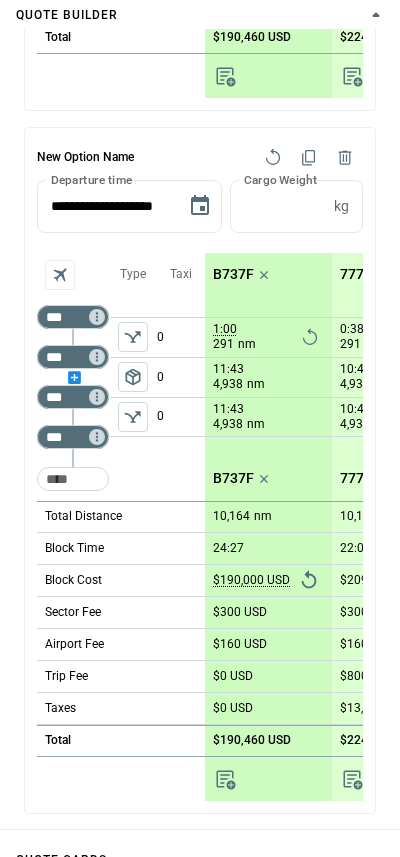 click at bounding box center [73, 377] 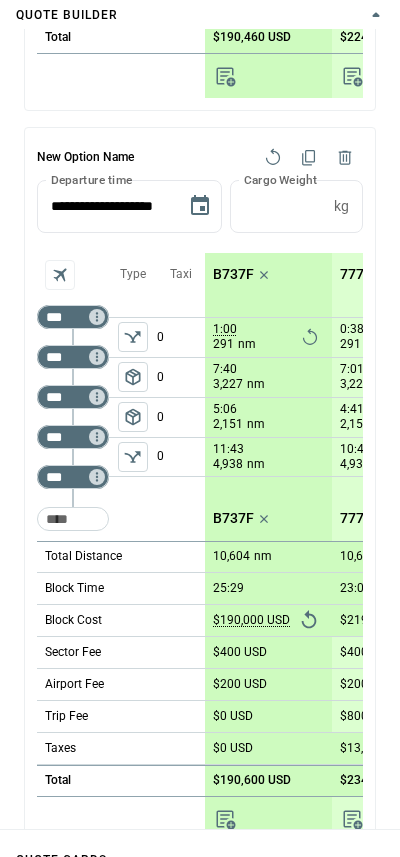 click on "Taxi 0 0 0 0" at bounding box center (181, 397) 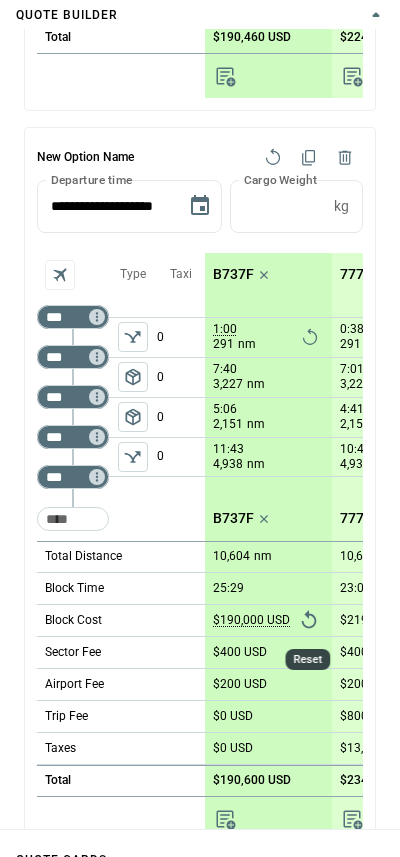 click at bounding box center (309, 620) 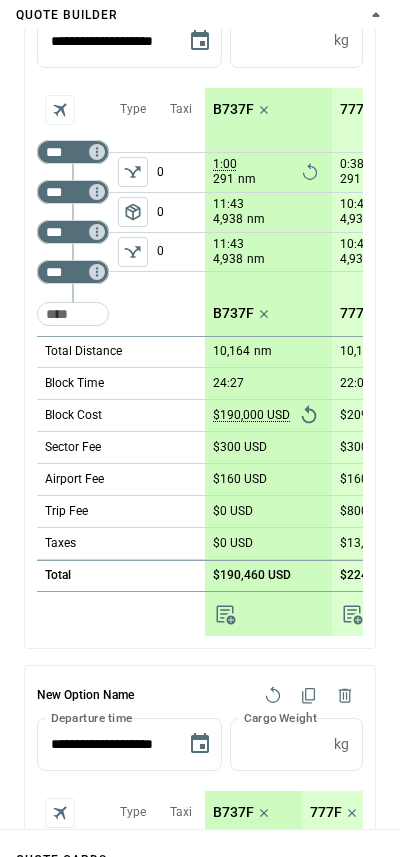 scroll, scrollTop: 128, scrollLeft: 0, axis: vertical 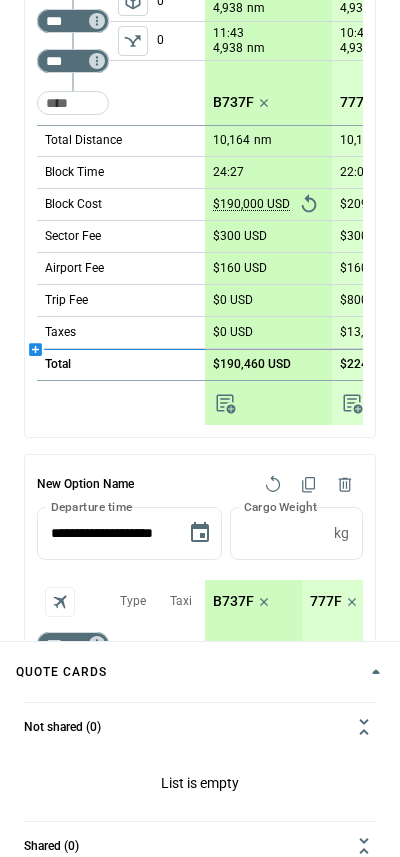 click at bounding box center (121, 349) 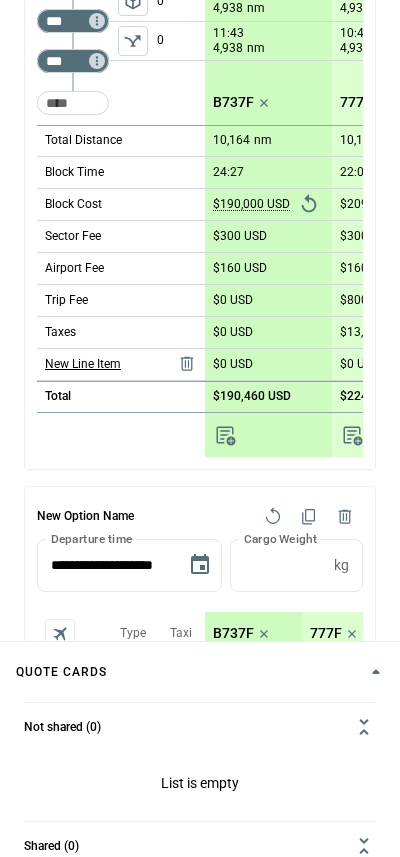 click on "New Line Item" at bounding box center (83, 364) 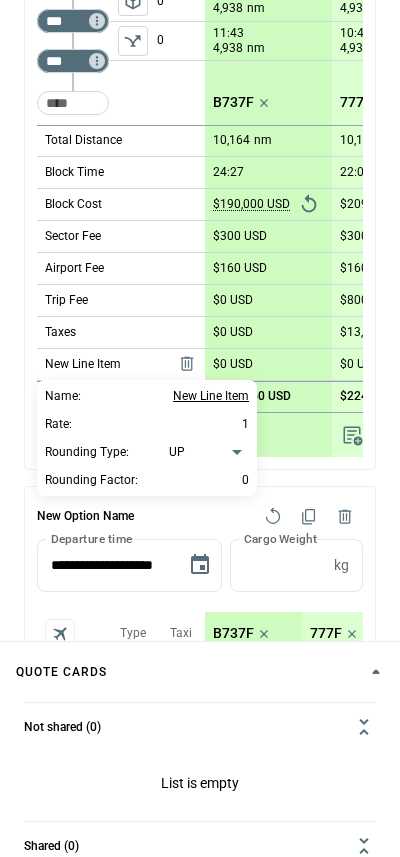 click on "New Line Item" at bounding box center [211, 396] 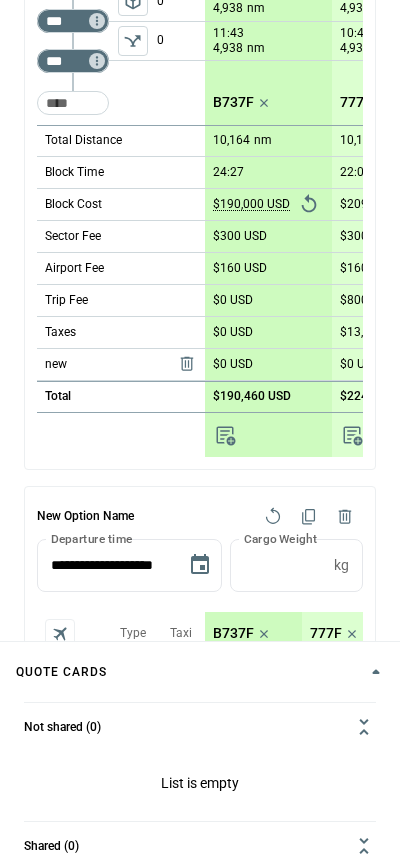 click on "$0 USD" at bounding box center [233, 364] 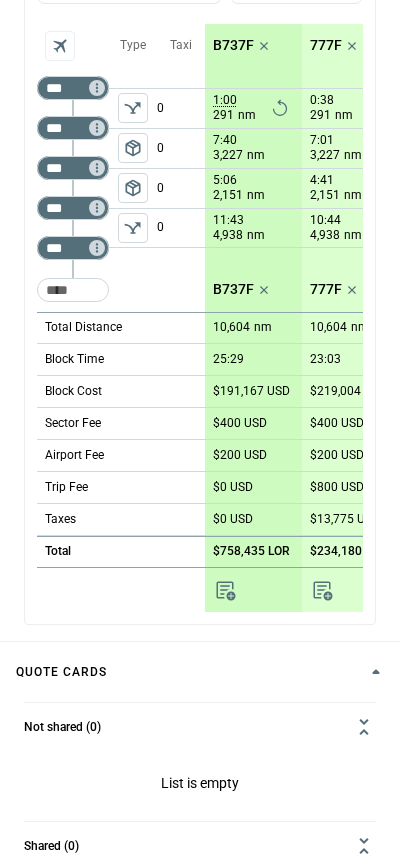 scroll, scrollTop: 754, scrollLeft: 0, axis: vertical 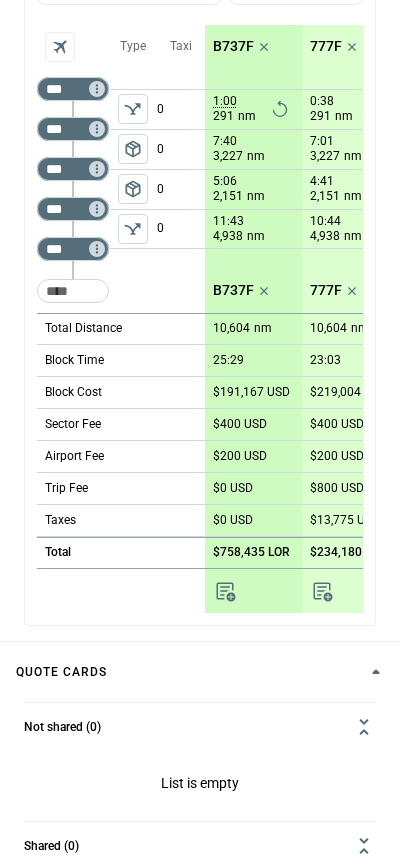 click on "$758,435 LOR" at bounding box center (251, 552) 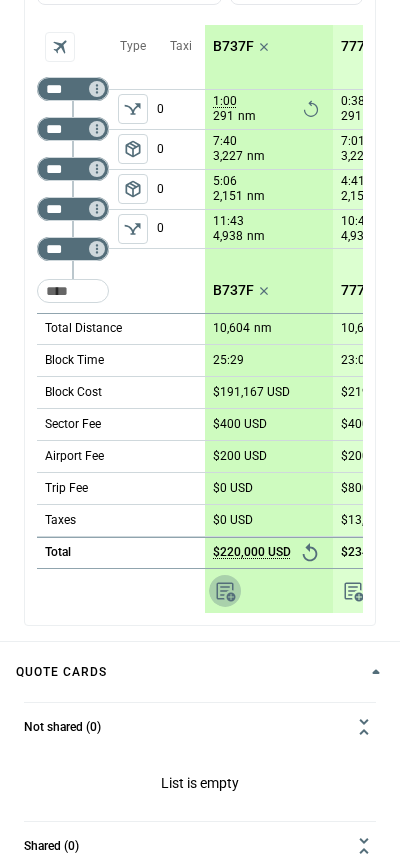 click at bounding box center [225, 591] 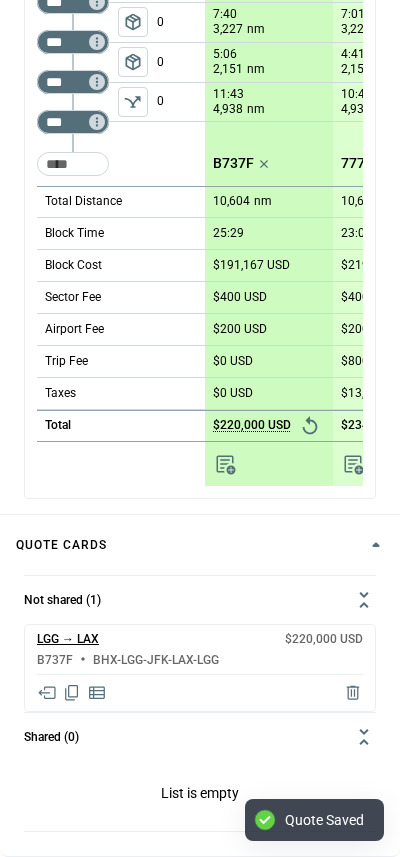 scroll, scrollTop: 458, scrollLeft: 0, axis: vertical 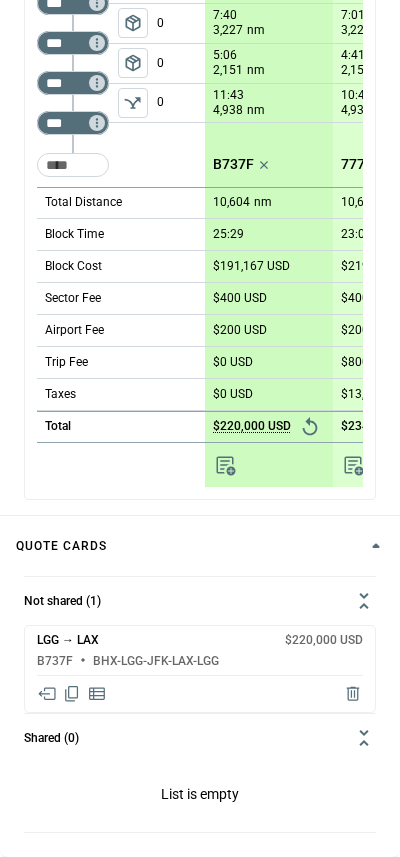 click at bounding box center (46, 694) 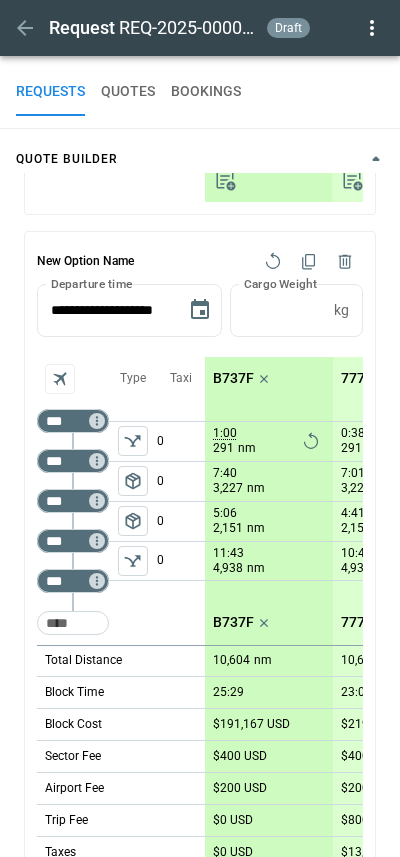 scroll, scrollTop: 0, scrollLeft: 0, axis: both 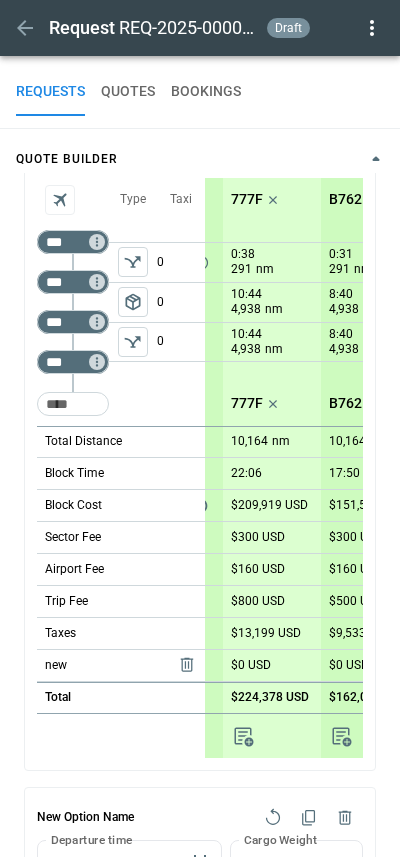 click at bounding box center [243, 736] 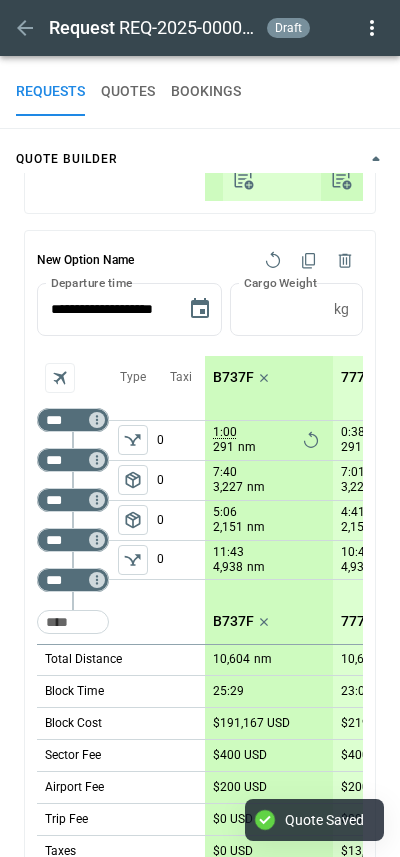 scroll, scrollTop: 754, scrollLeft: 0, axis: vertical 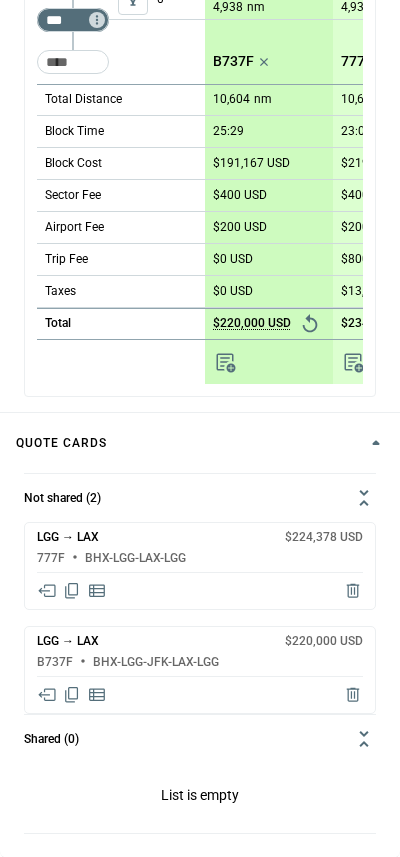 click at bounding box center [47, 591] 